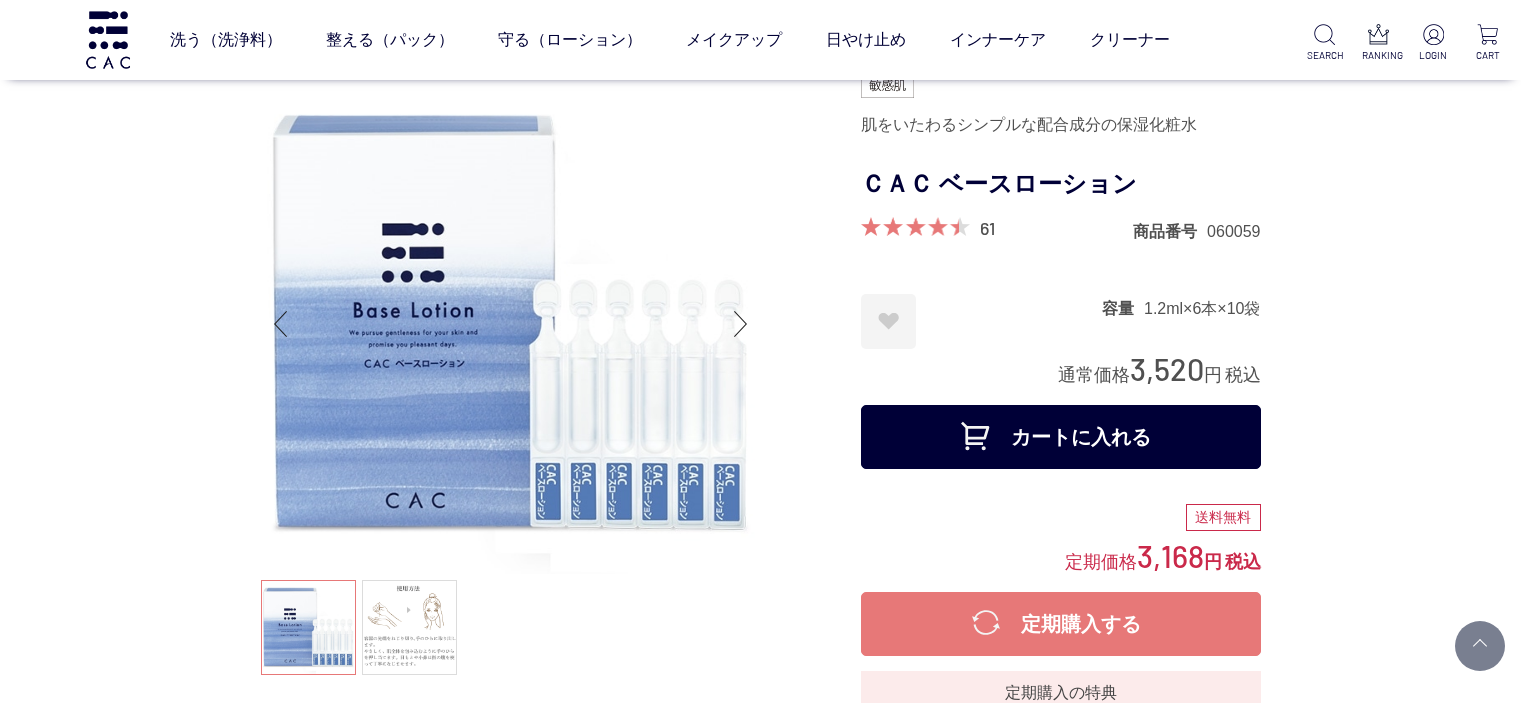 scroll, scrollTop: 8900, scrollLeft: 0, axis: vertical 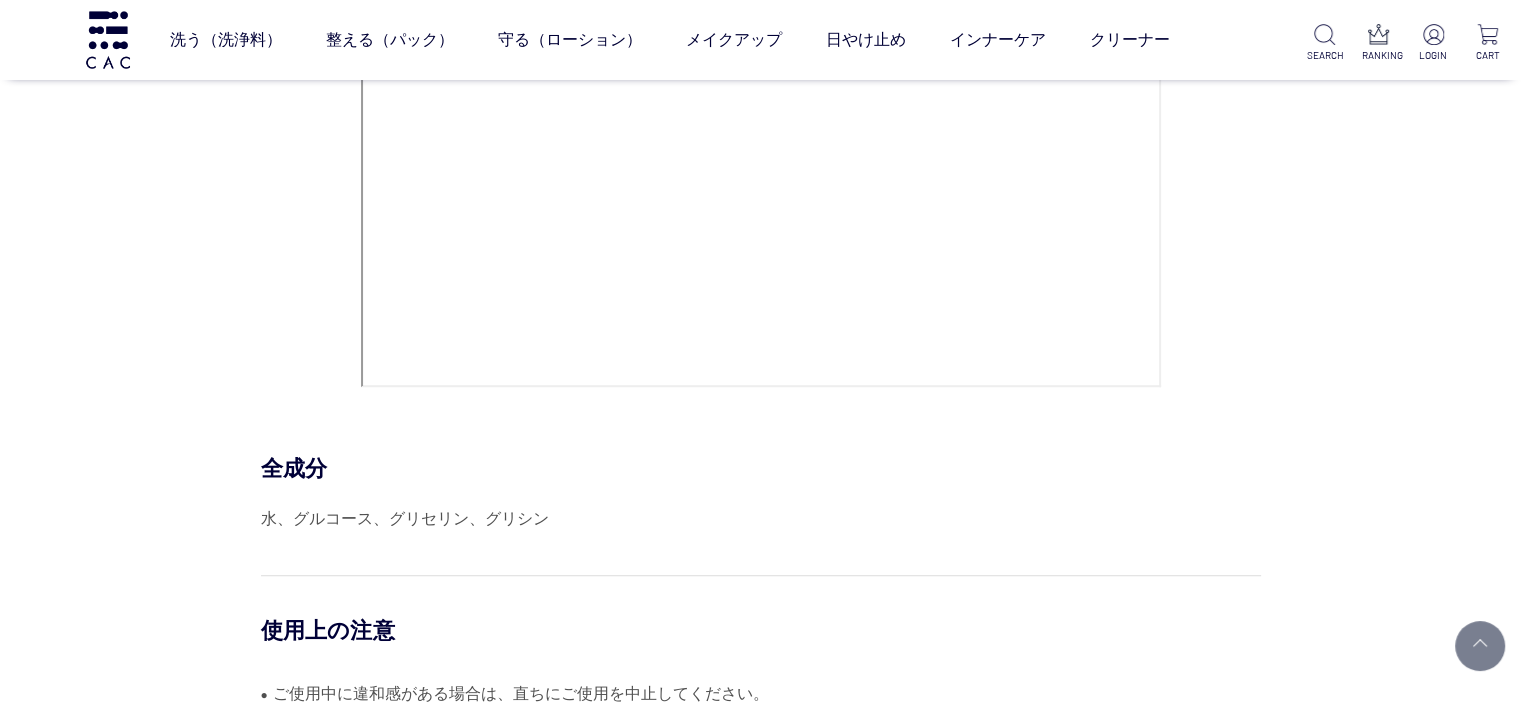 click on "洗う（洗浄料）
液体洗浄料
パウダー洗浄料
泡洗顔料
グッズ
整える（パック）
フェイスパック
ヘアパック
守る（ローション）
保湿化粧水
柔軟化粧水
美容液
ジェル
メイクアップ
ベース
アイ
フェイスカラー
リップ
日やけ止め
インナーケア
クリーナー
SEARCH
RANKING
LOGIN
CART" at bounding box center (608, 40) 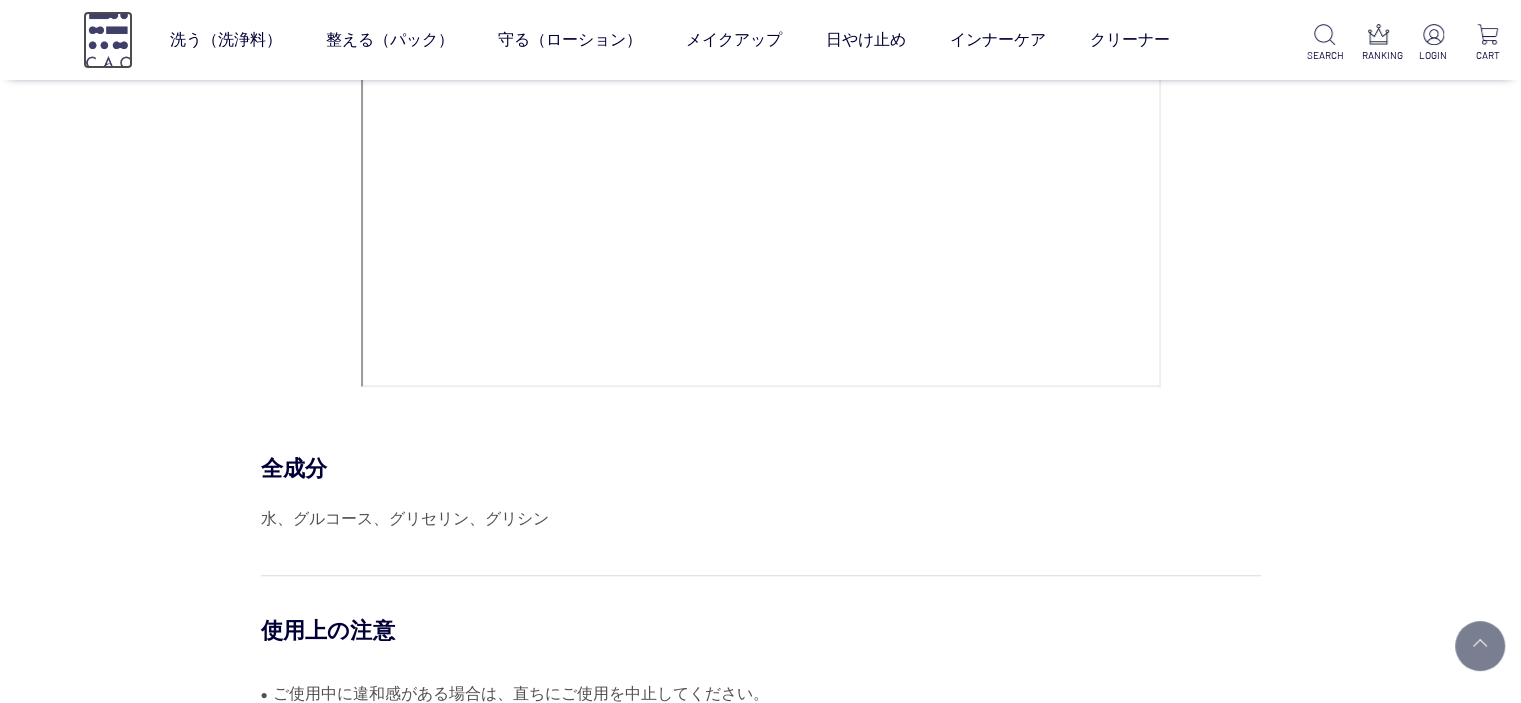 click at bounding box center (108, 39) 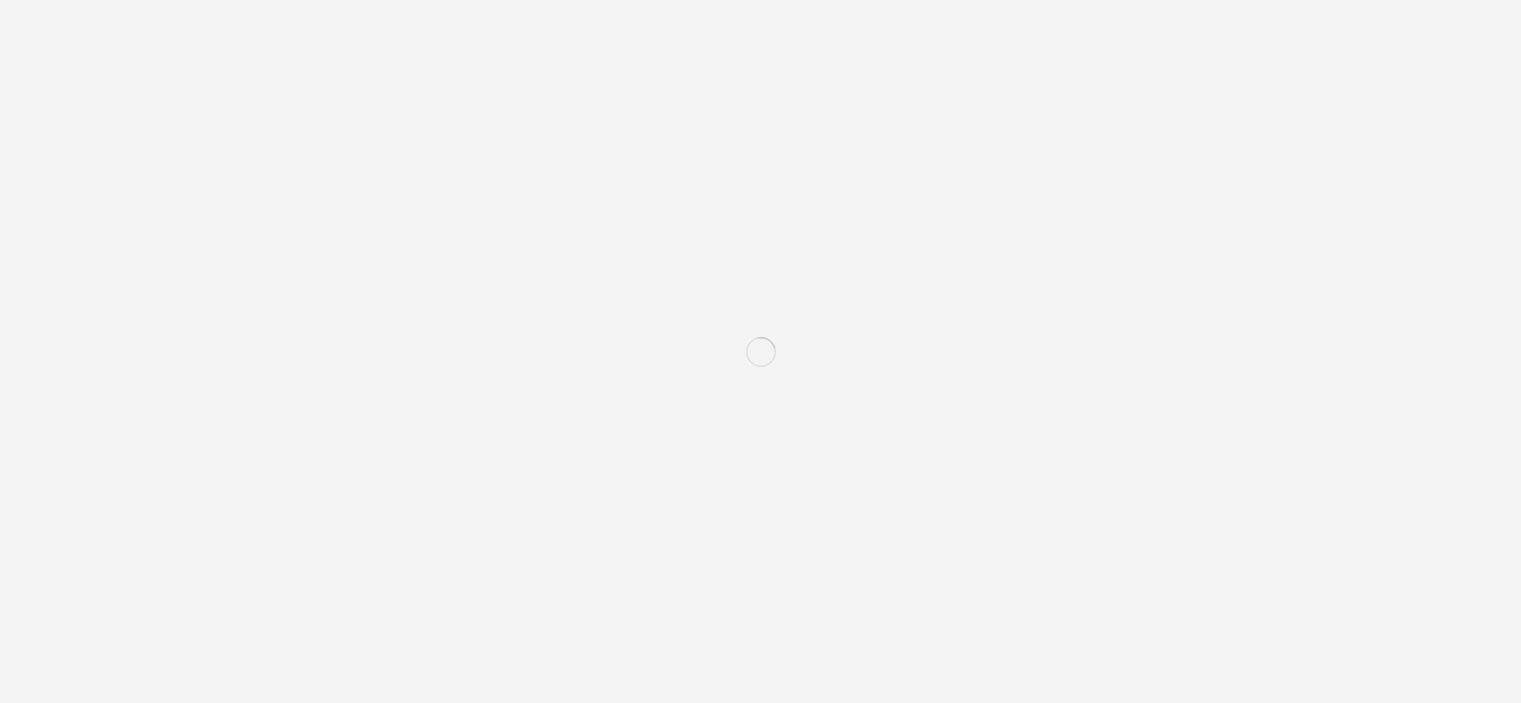 scroll, scrollTop: 0, scrollLeft: 0, axis: both 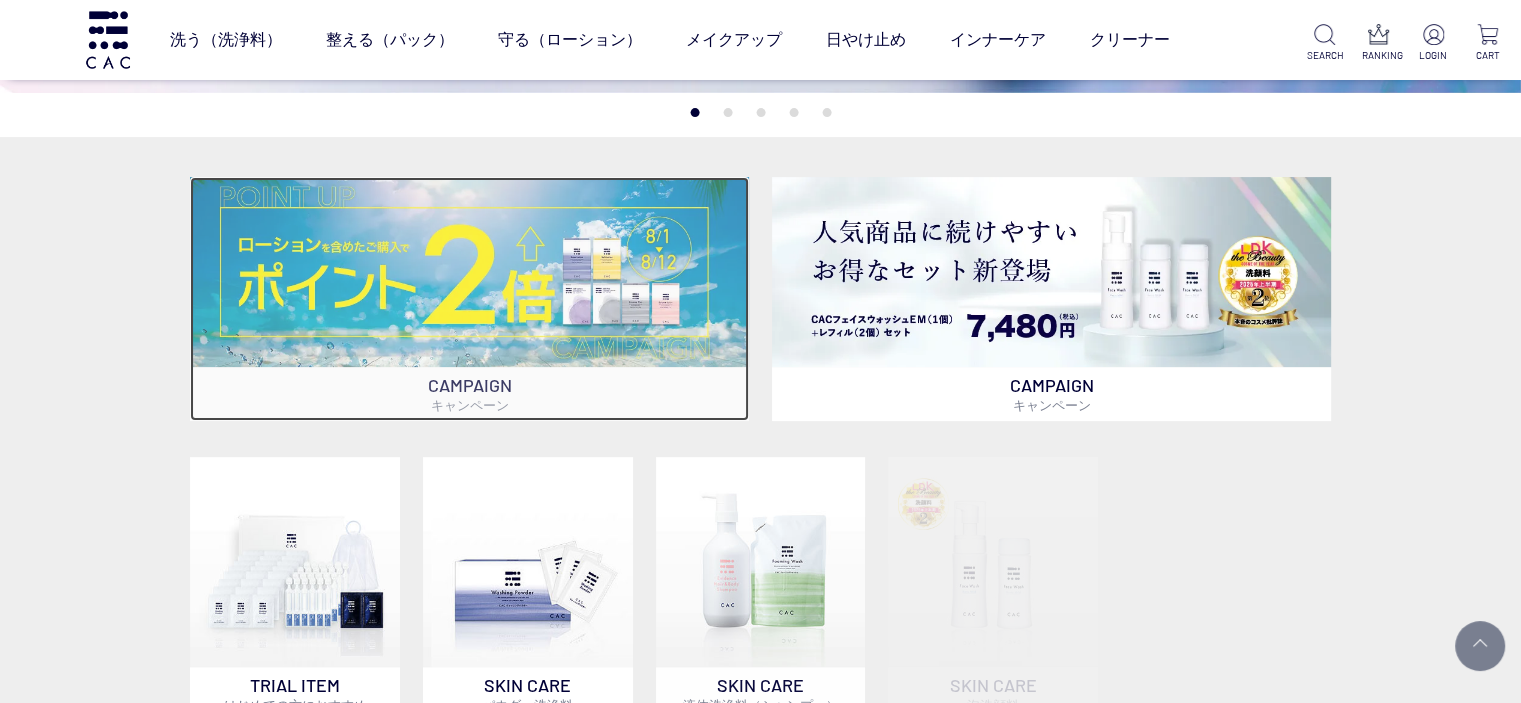 click at bounding box center [469, 272] 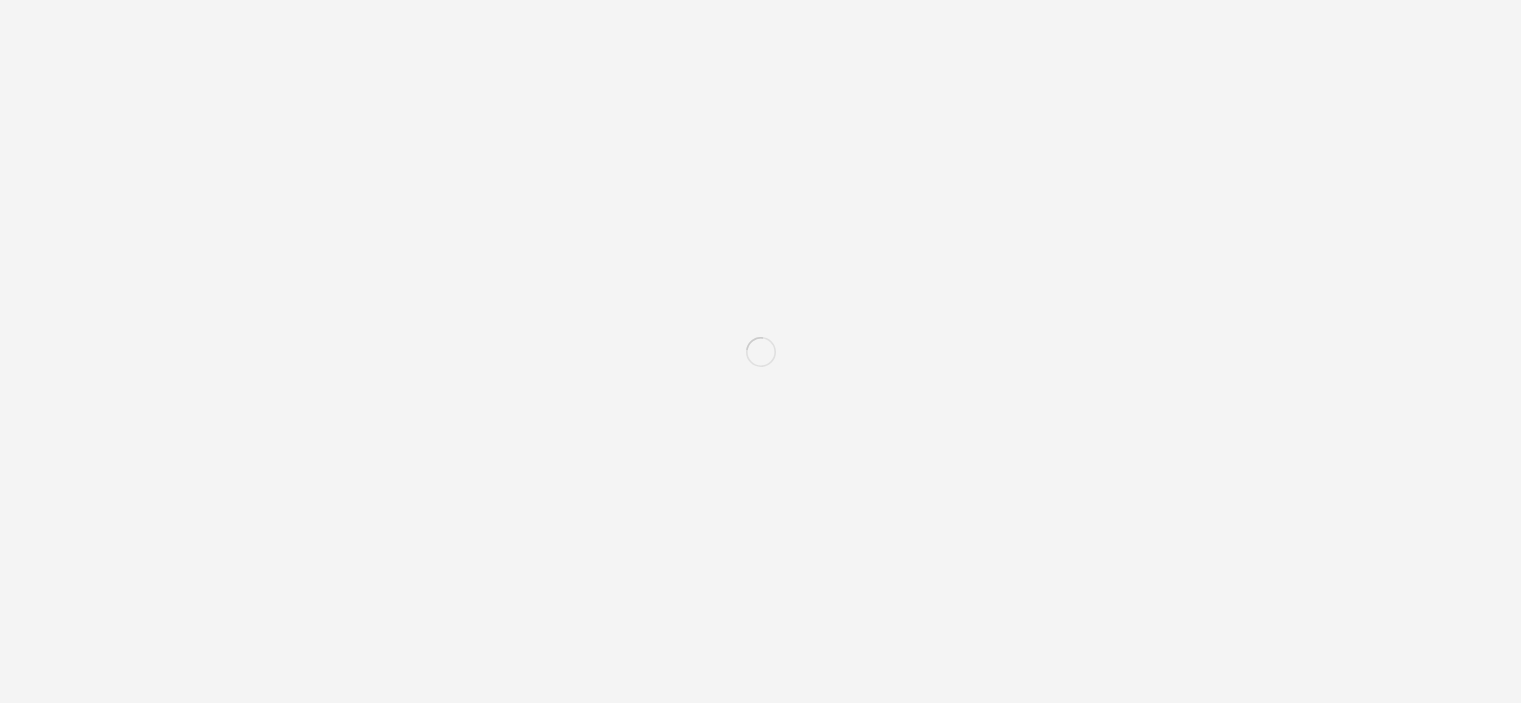 scroll, scrollTop: 289, scrollLeft: 0, axis: vertical 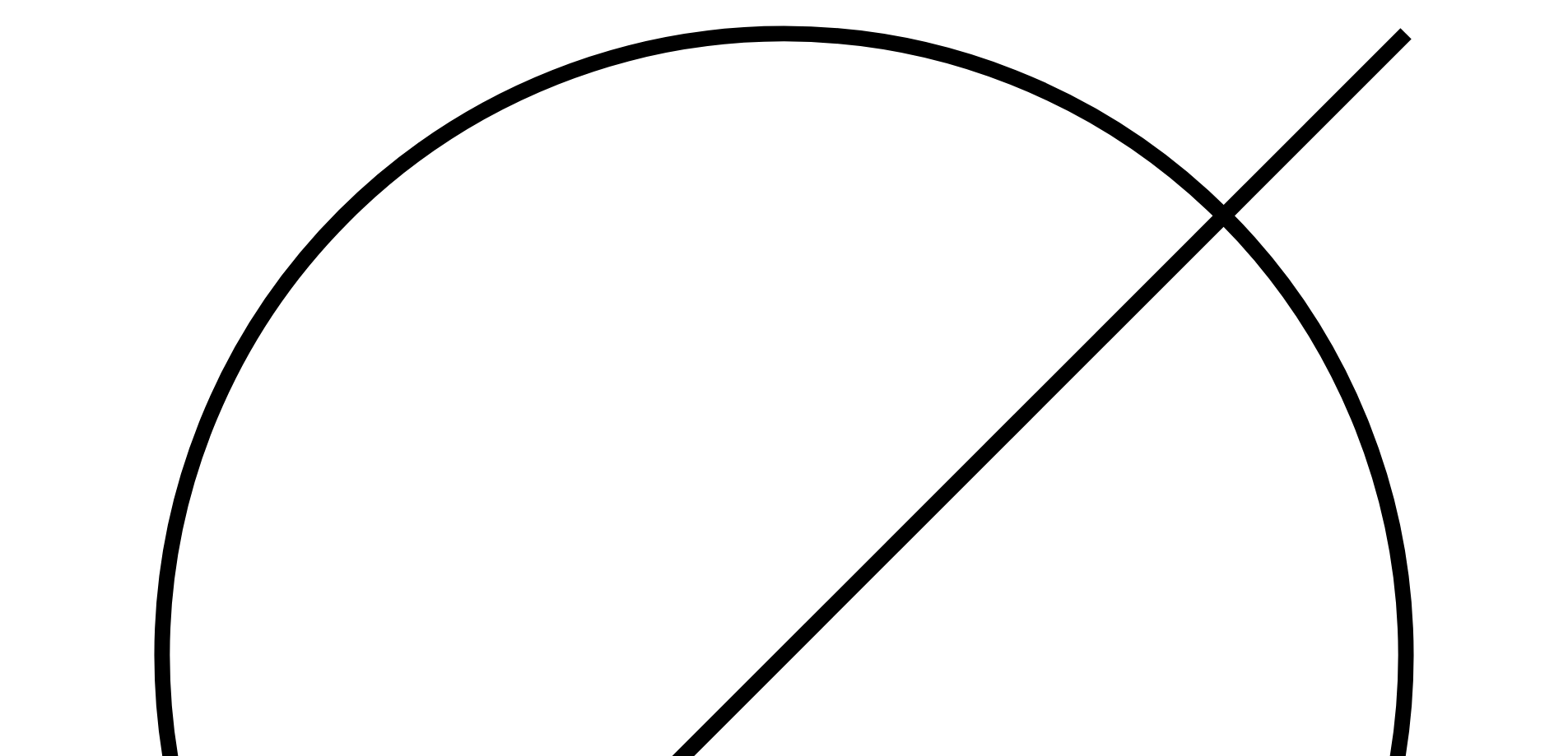 click on "無添加スキンケアの先駆者ＣＡＣ
肌に 不要な成分 は配合していません
防腐剤
保存料
アルコール
オイル" at bounding box center (784, 6953) 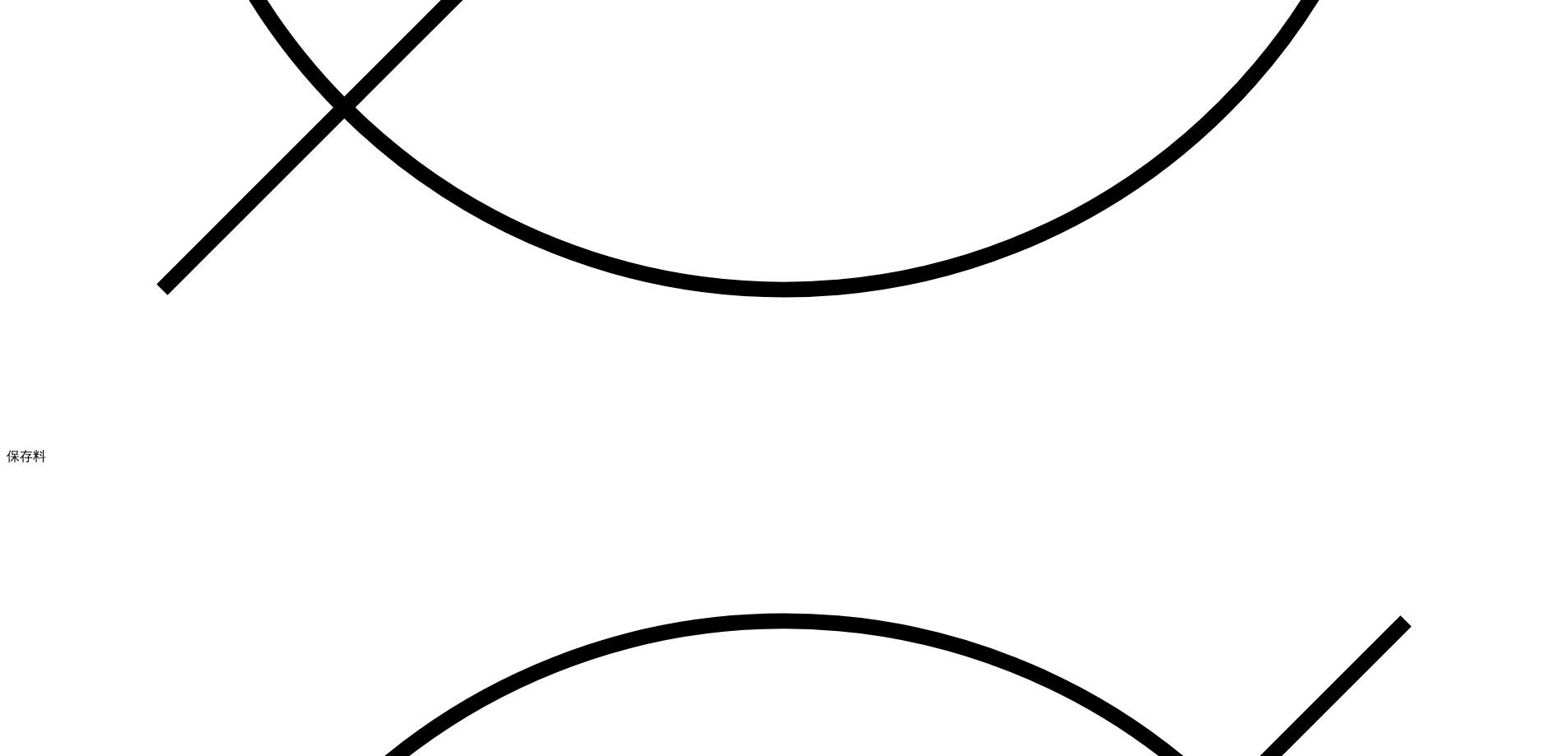 scroll, scrollTop: 0, scrollLeft: 0, axis: both 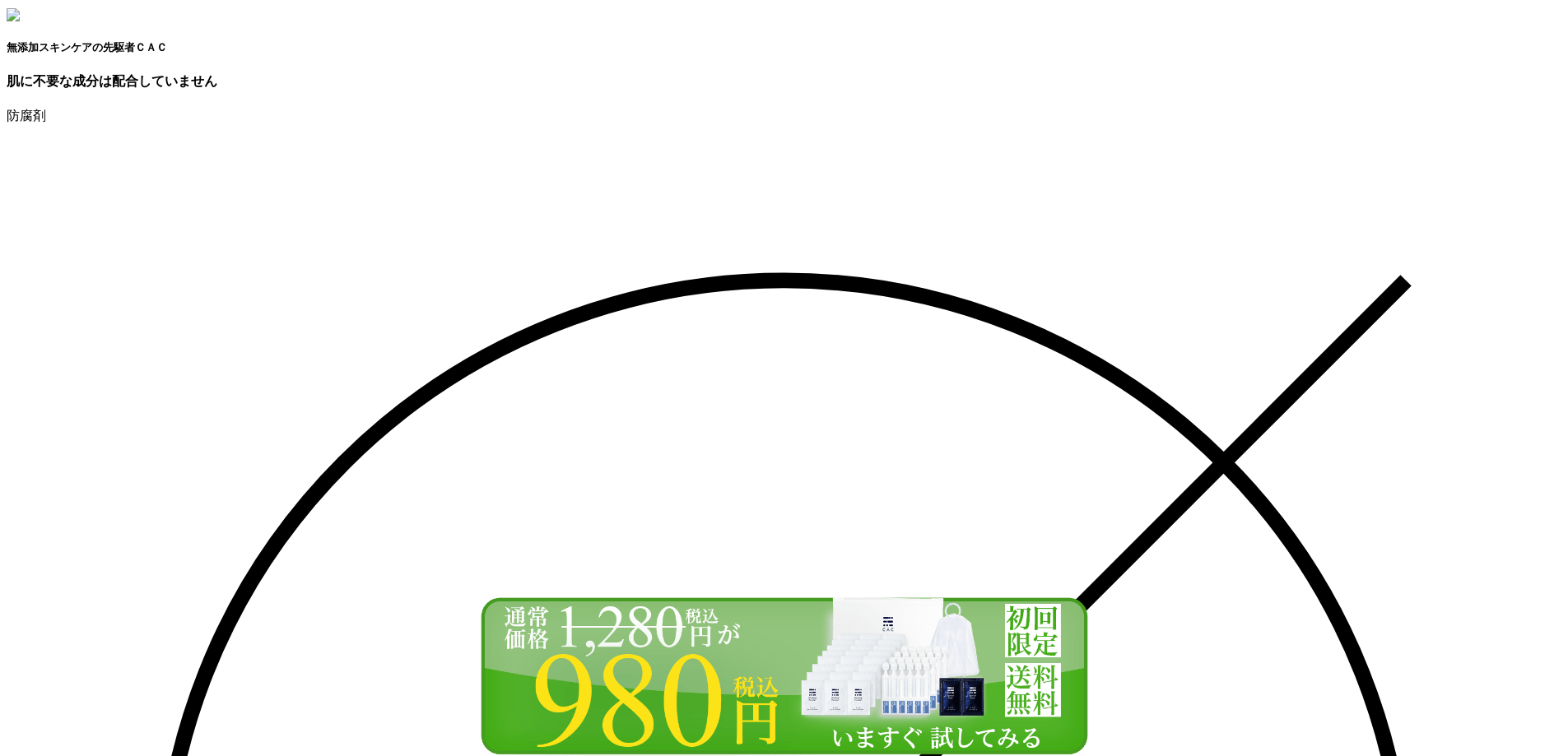 click on "無添加スキンケアの先駆者ＣＡＣ
肌に 不要な成分 は配合していません
防腐剤
保存料
アルコール
オイル" at bounding box center [784, 7200] 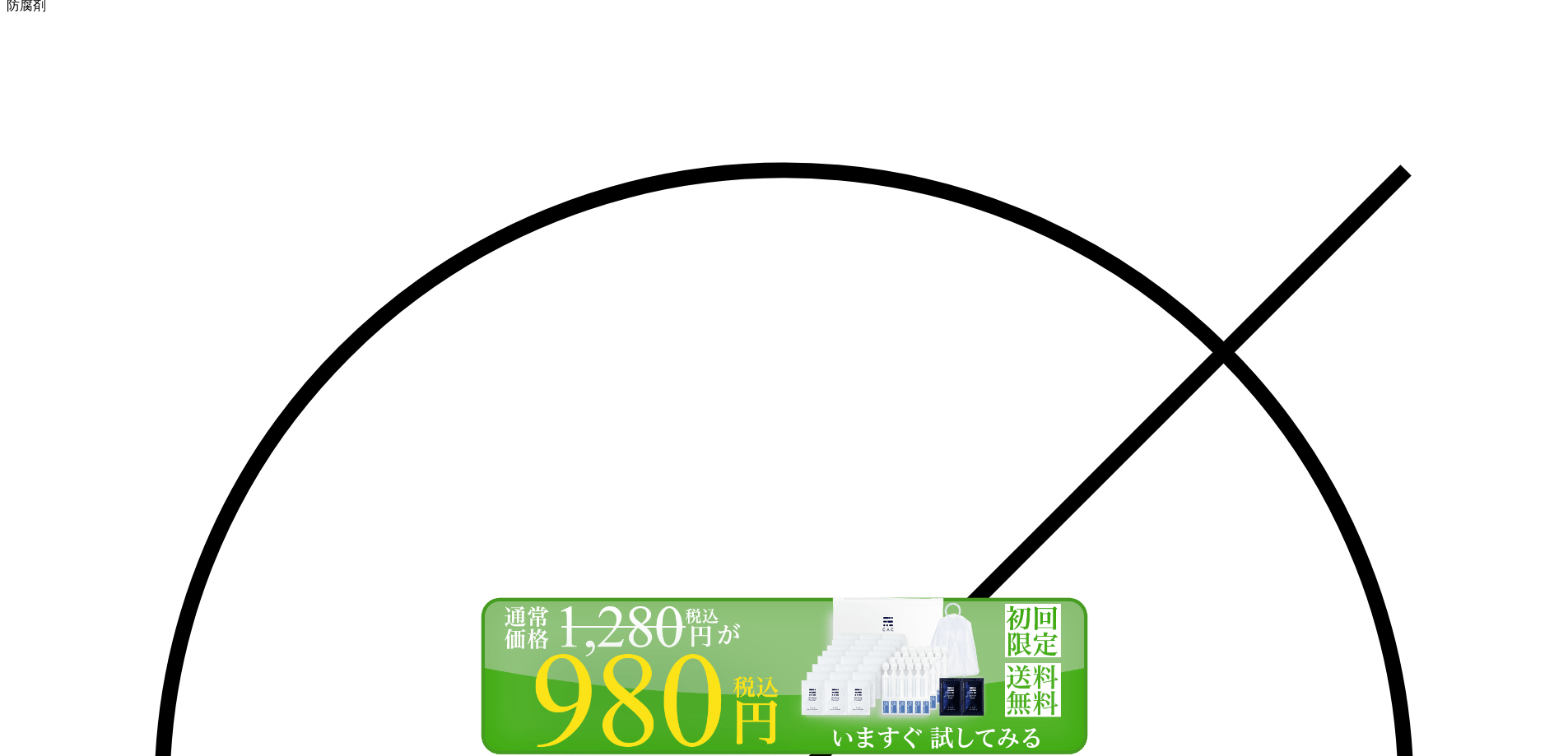 scroll, scrollTop: 0, scrollLeft: 0, axis: both 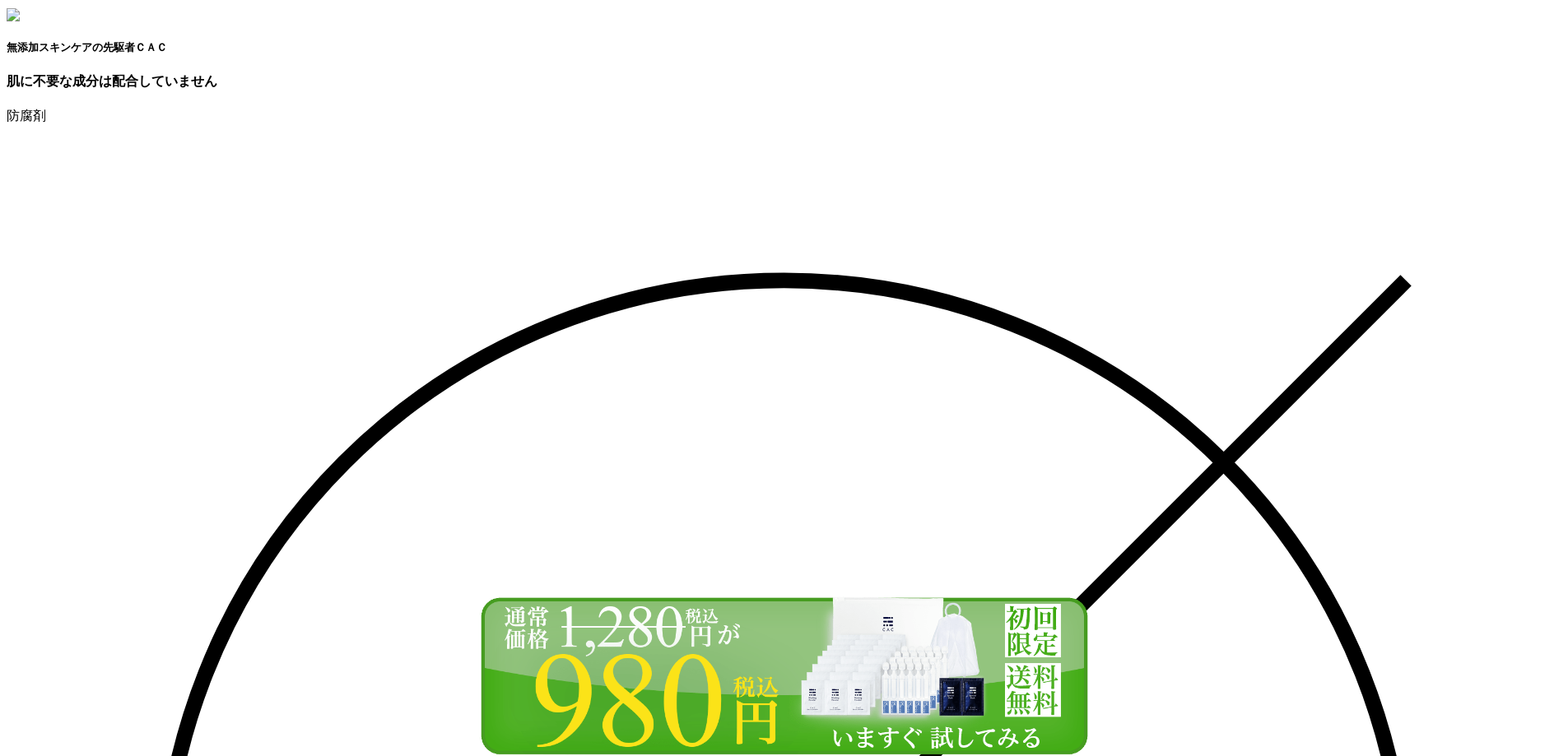 click on "無添加スキンケアの先駆者ＣＡＣ
肌に 不要な成分 は配合していません
防腐剤
保存料
アルコール
オイル" at bounding box center (784, 7200) 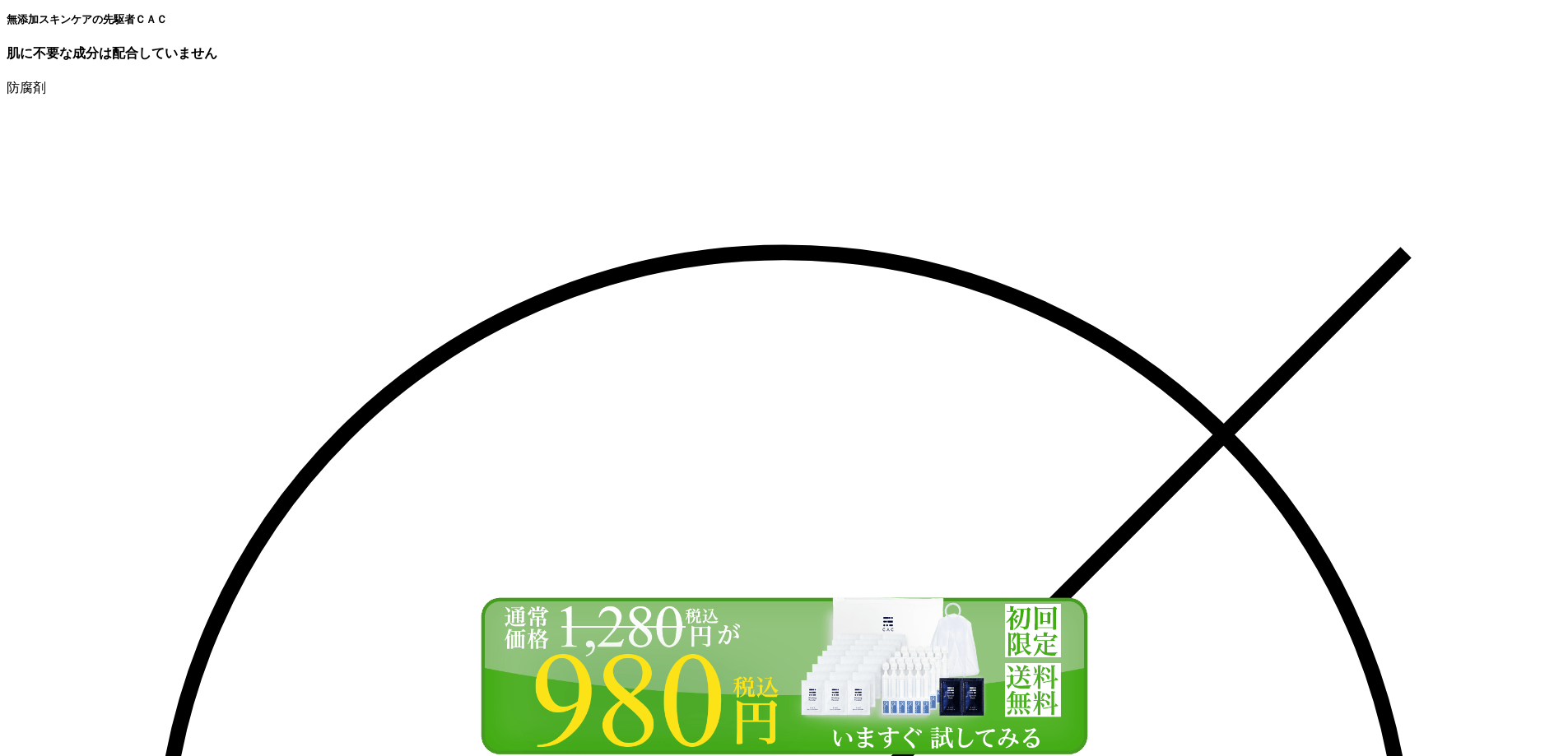 scroll, scrollTop: 0, scrollLeft: 0, axis: both 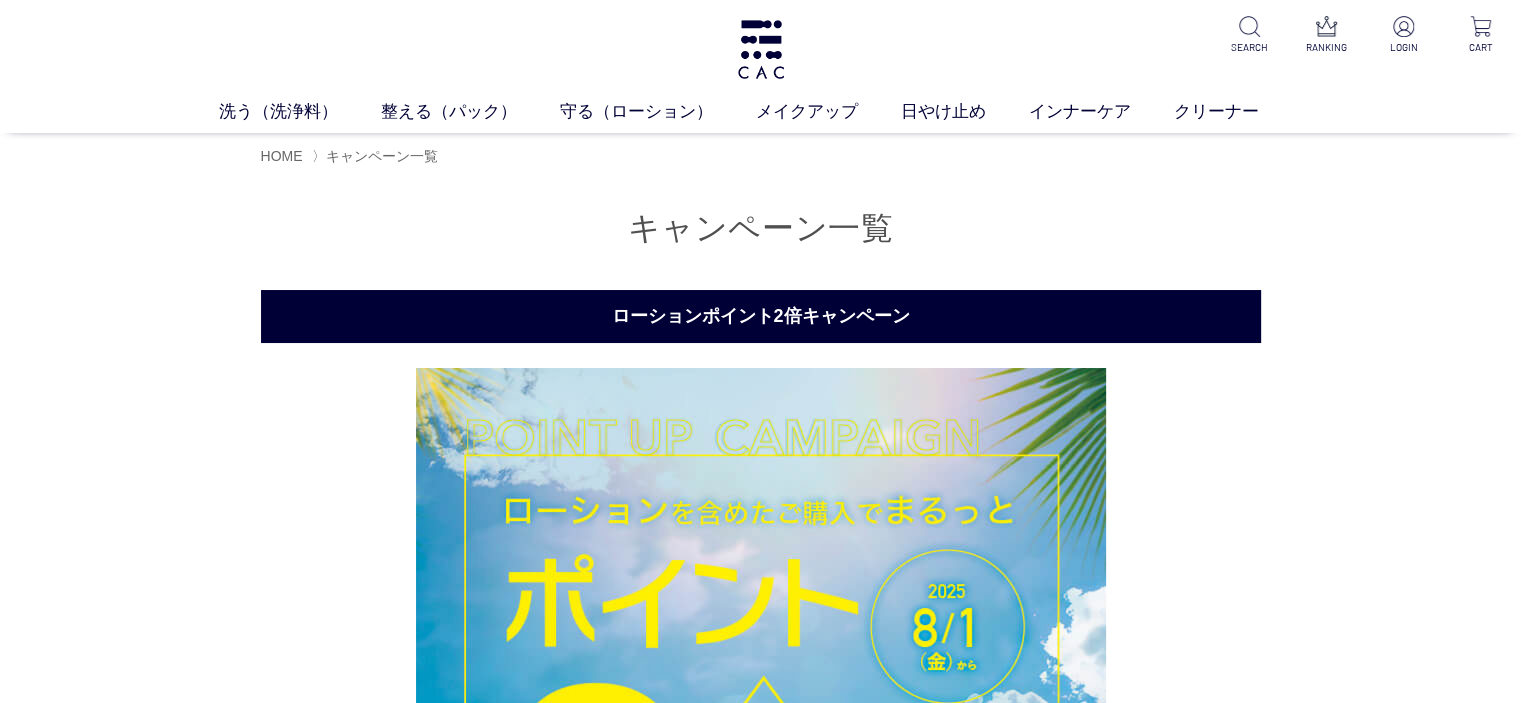 drag, startPoint x: 0, startPoint y: 0, endPoint x: 975, endPoint y: 192, distance: 993.7248 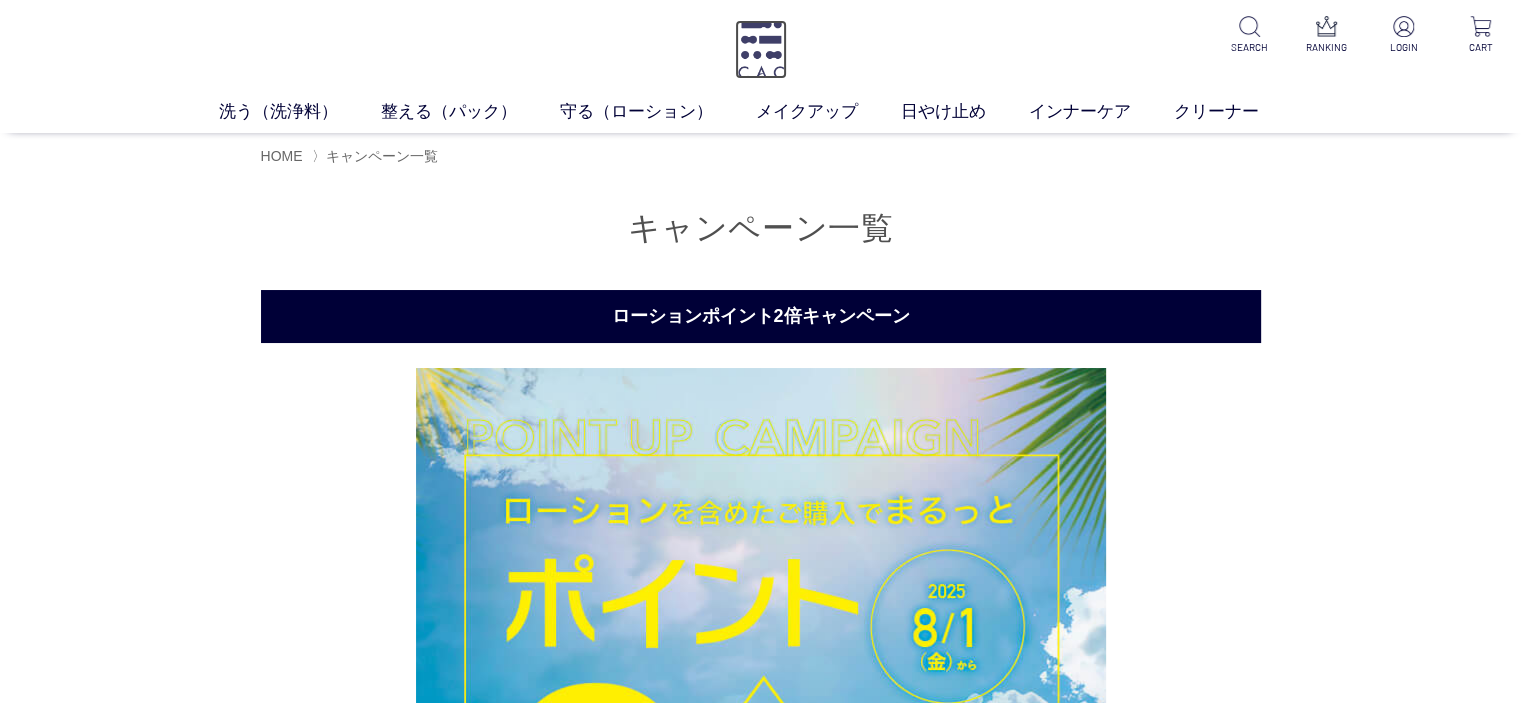 click at bounding box center (761, 49) 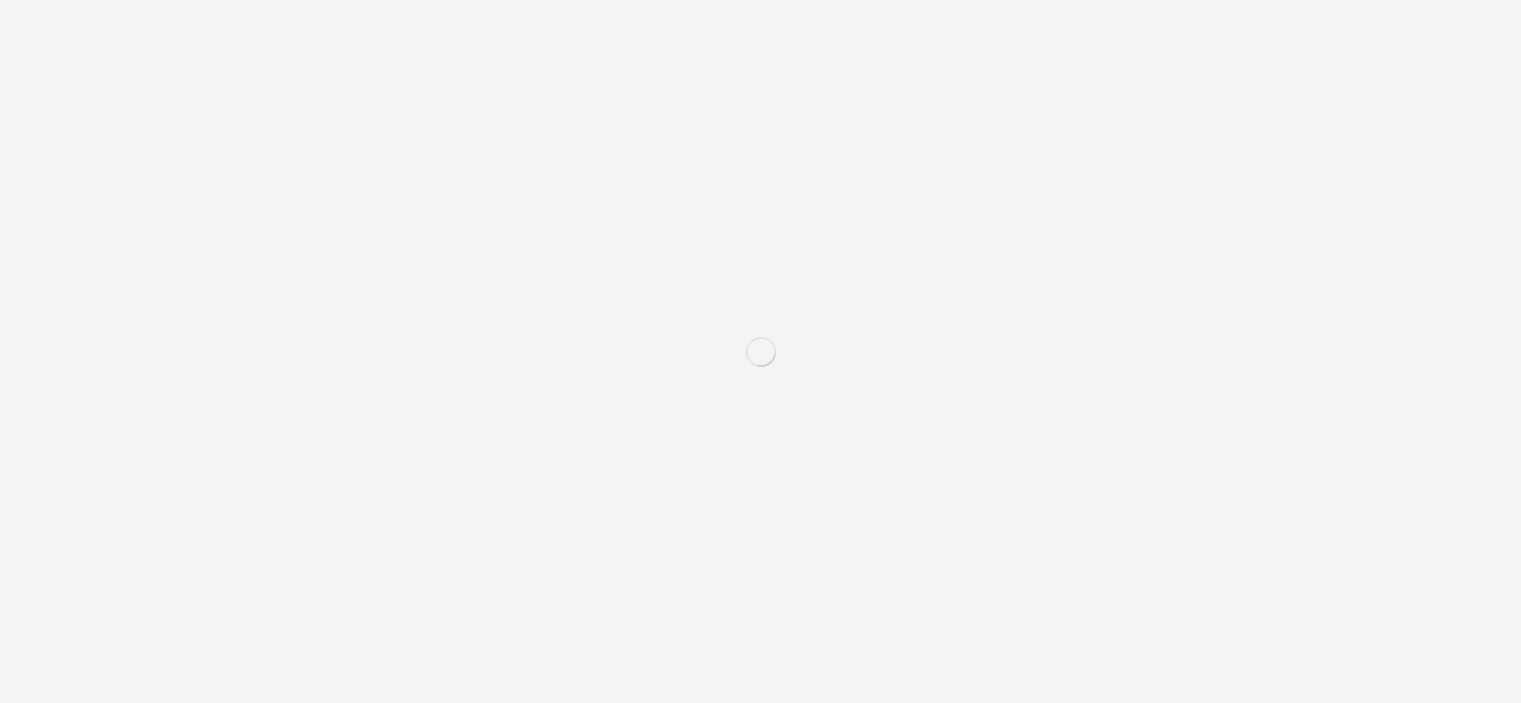 scroll, scrollTop: 0, scrollLeft: 0, axis: both 